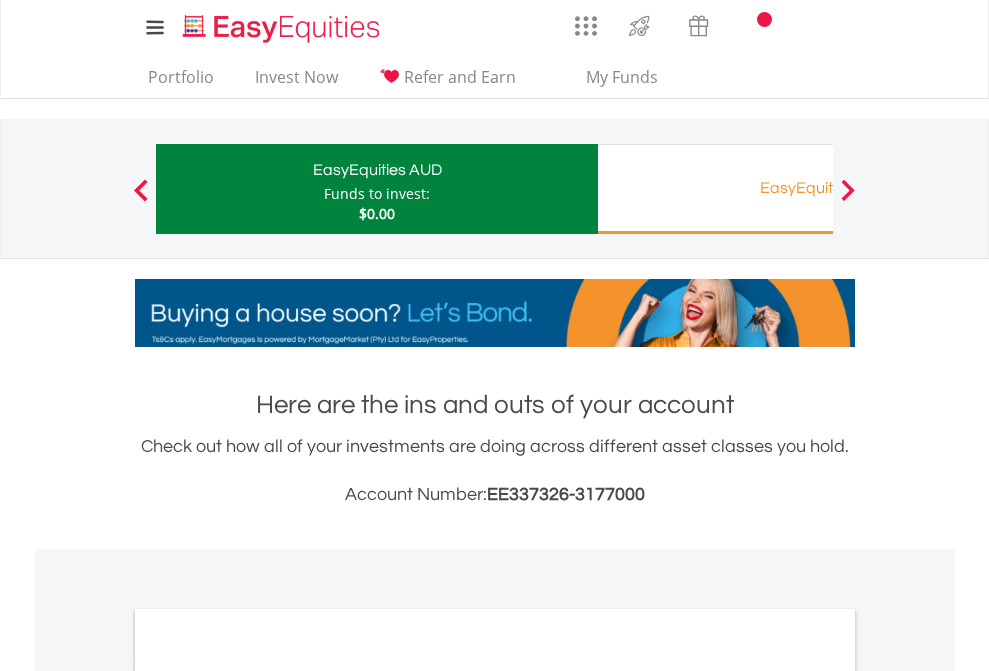 scroll, scrollTop: 0, scrollLeft: 0, axis: both 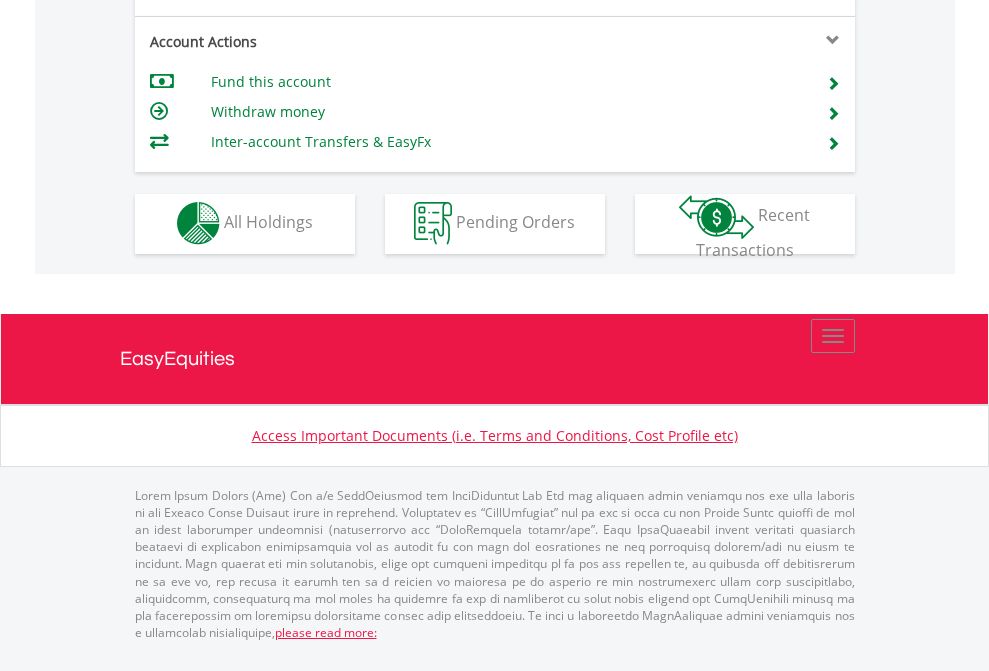 click on "Investment types" at bounding box center [706, -353] 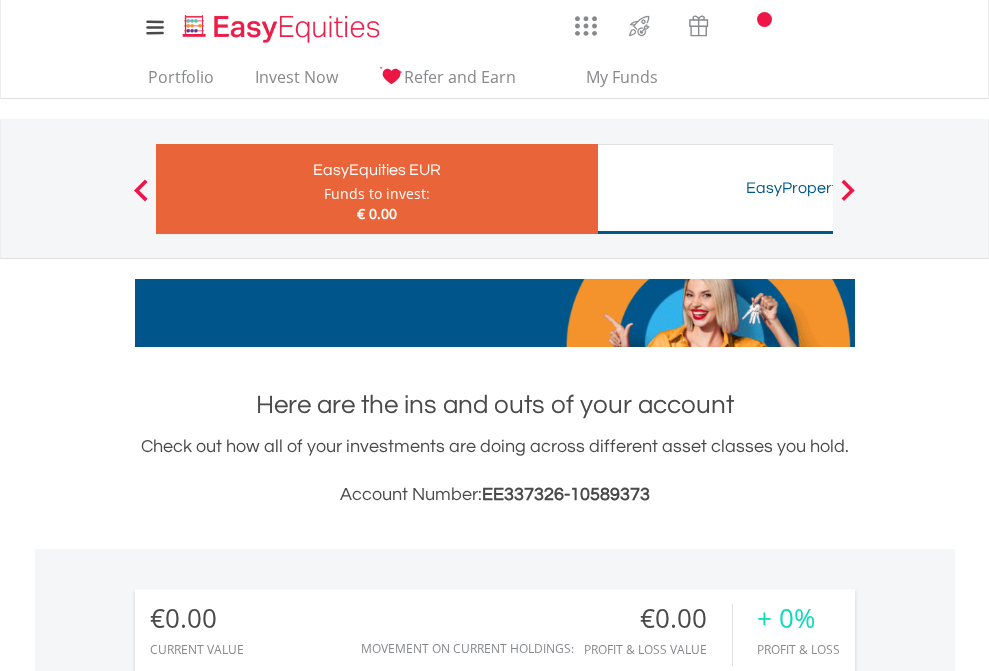 scroll, scrollTop: 0, scrollLeft: 0, axis: both 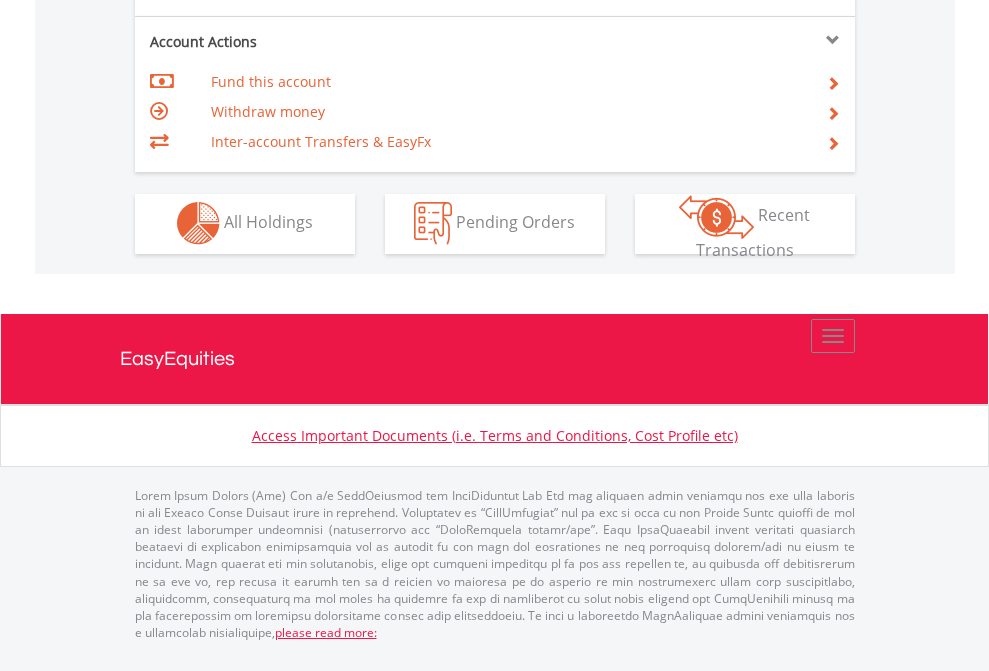 click on "Investment types" at bounding box center (706, -353) 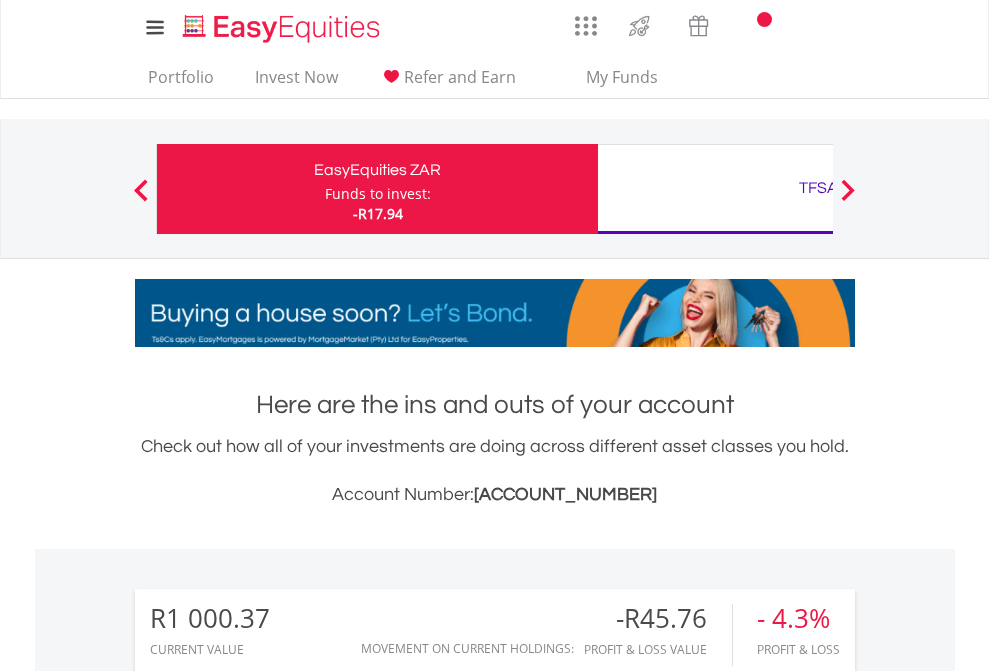 scroll, scrollTop: 0, scrollLeft: 0, axis: both 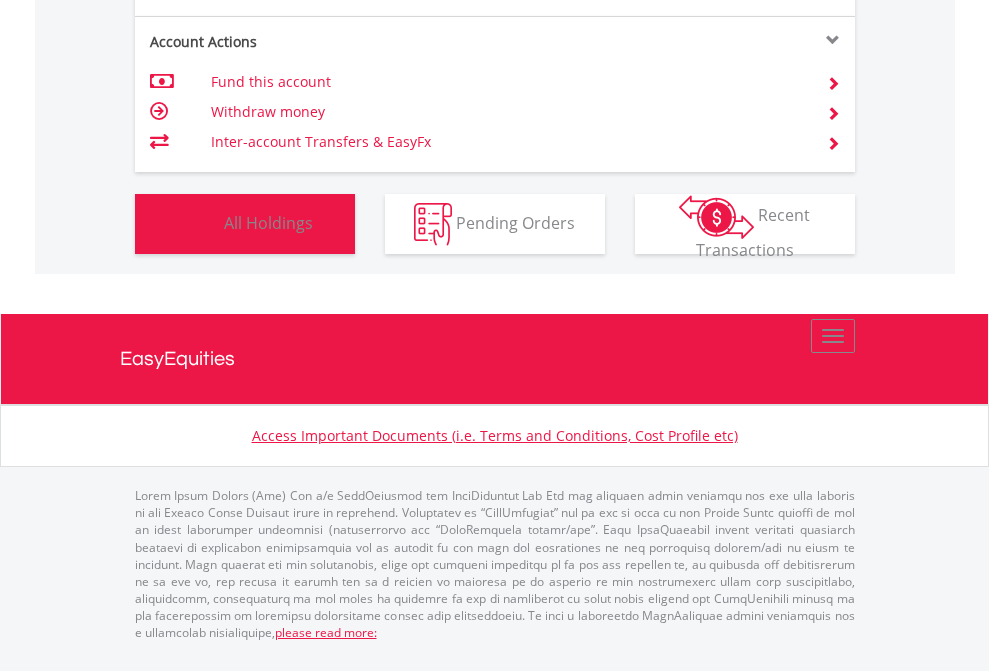 click on "All Holdings" at bounding box center (268, 222) 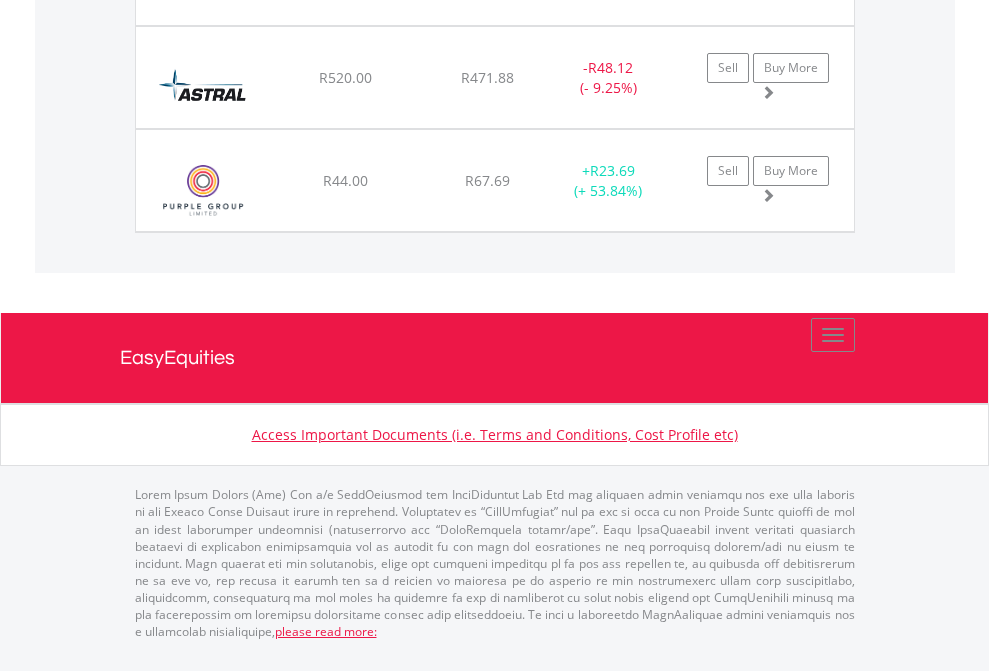 scroll, scrollTop: 2304, scrollLeft: 0, axis: vertical 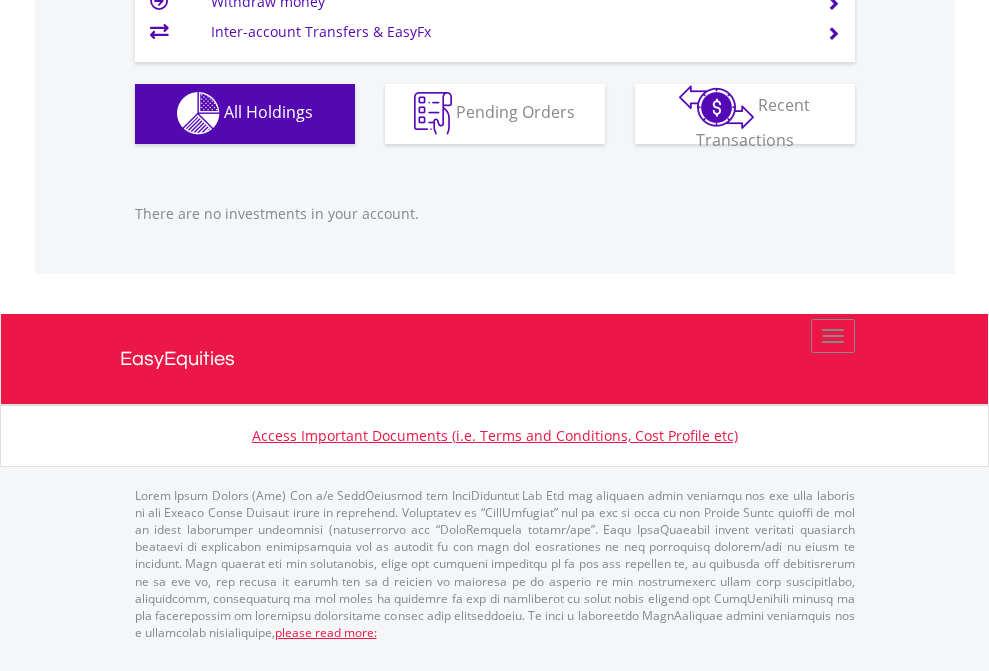 click on "EasyEquities USD" at bounding box center [818, -1142] 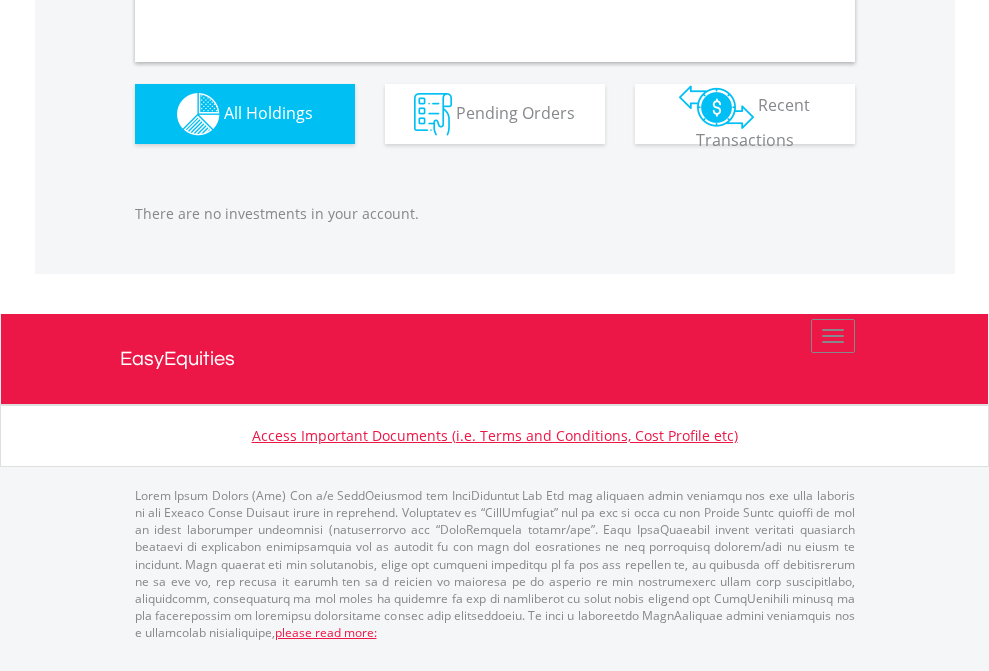 scroll, scrollTop: 1980, scrollLeft: 0, axis: vertical 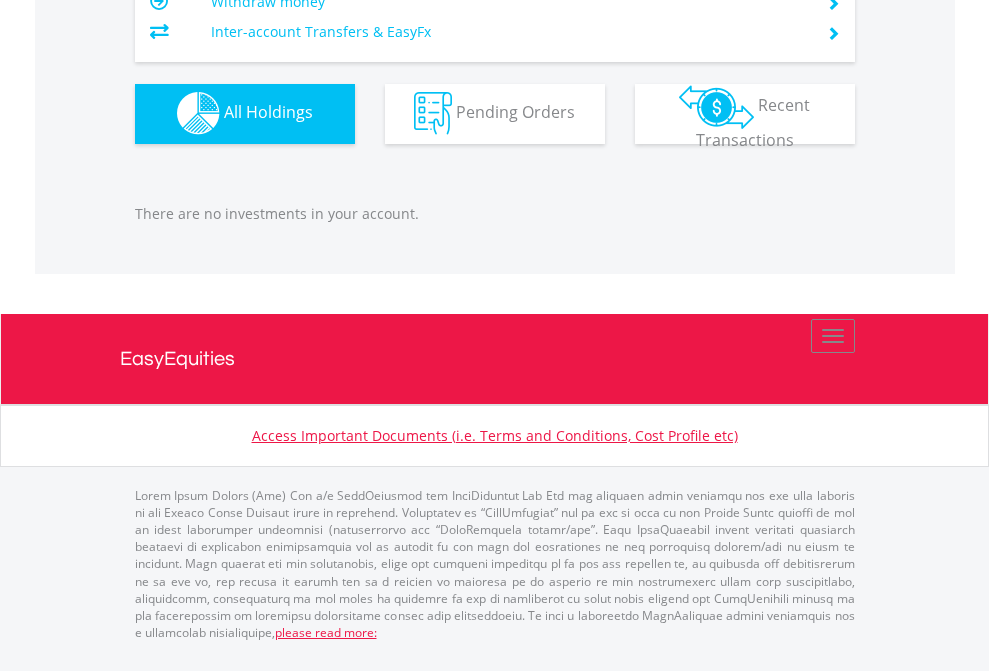 click on "EasyEquities AUD" at bounding box center (818, -1142) 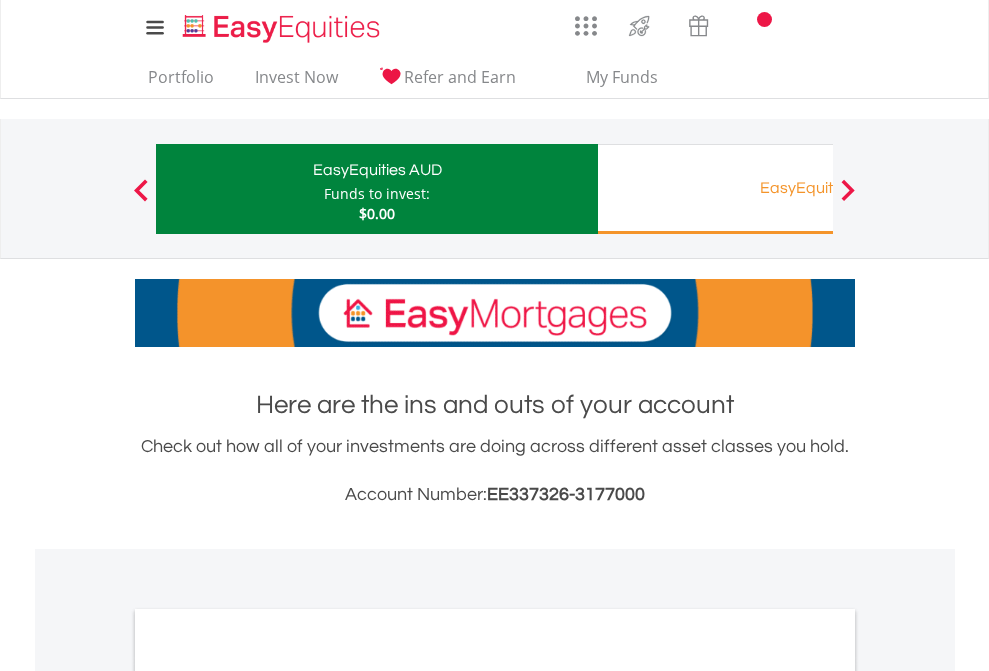 scroll, scrollTop: 1202, scrollLeft: 0, axis: vertical 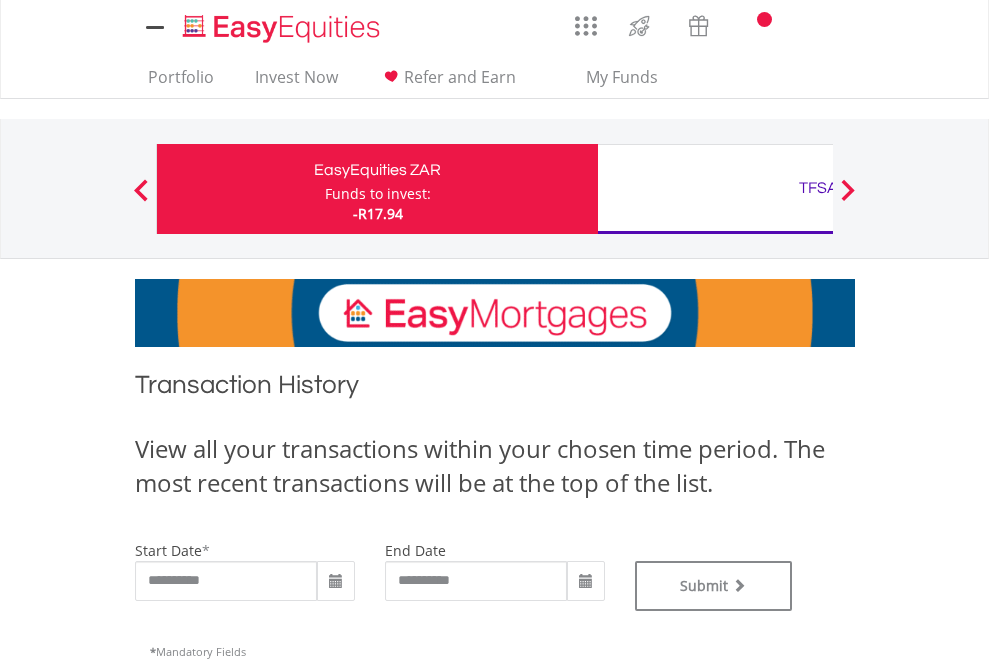 type on "**********" 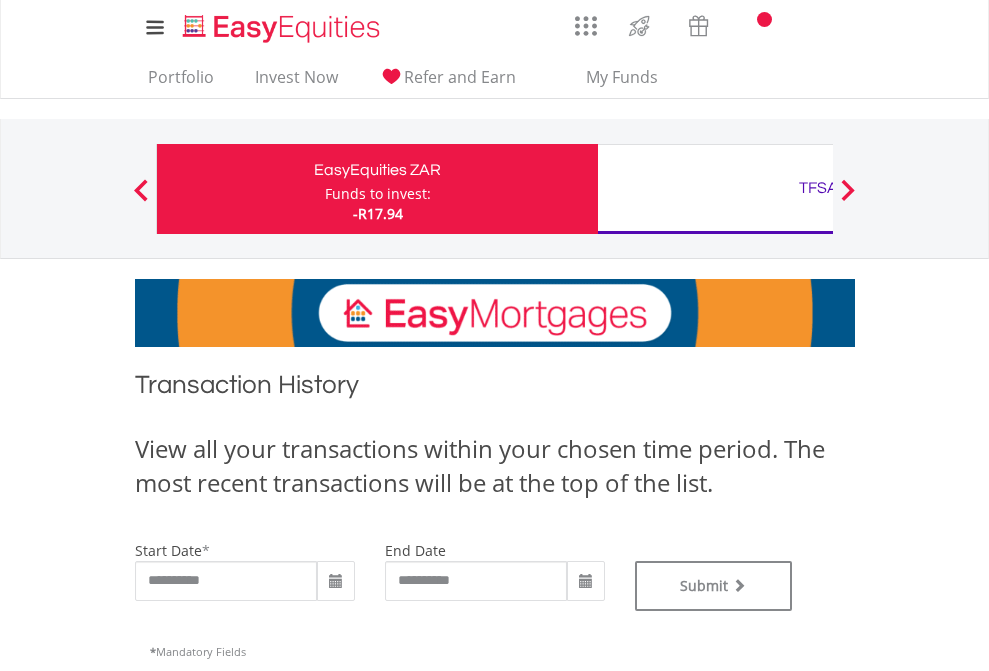 type on "**********" 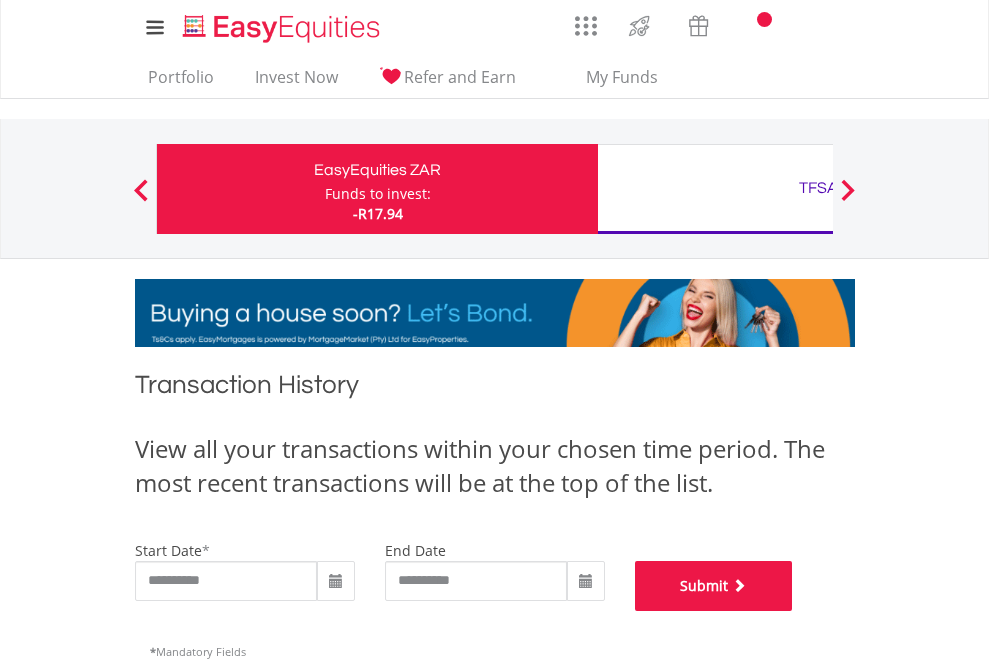 click on "Submit" at bounding box center [714, 586] 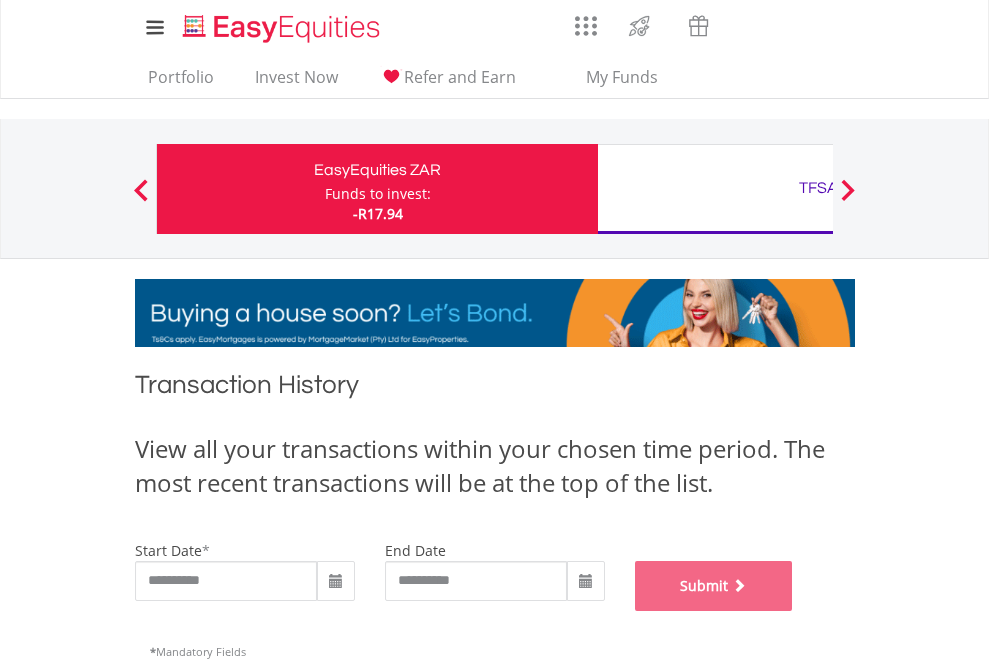 scroll, scrollTop: 811, scrollLeft: 0, axis: vertical 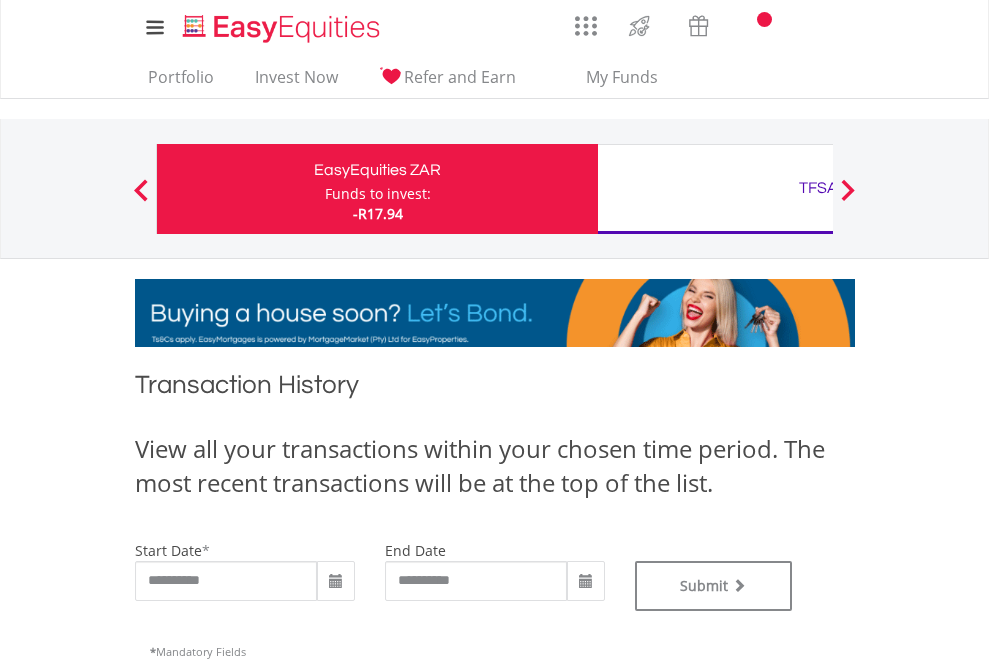 click on "TFSA" at bounding box center [818, 188] 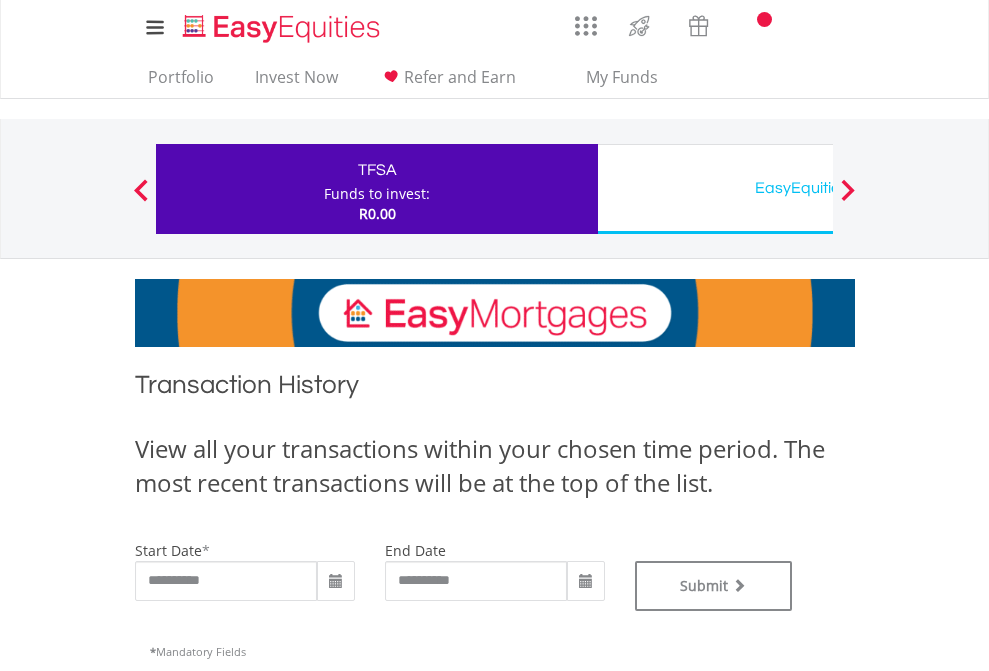 scroll, scrollTop: 0, scrollLeft: 0, axis: both 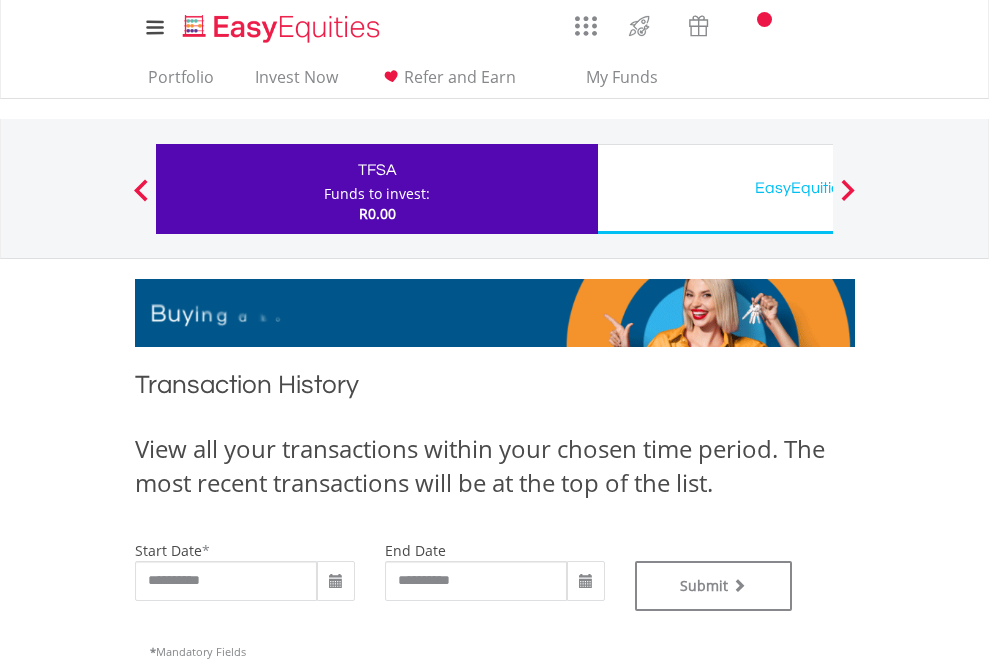 type on "**********" 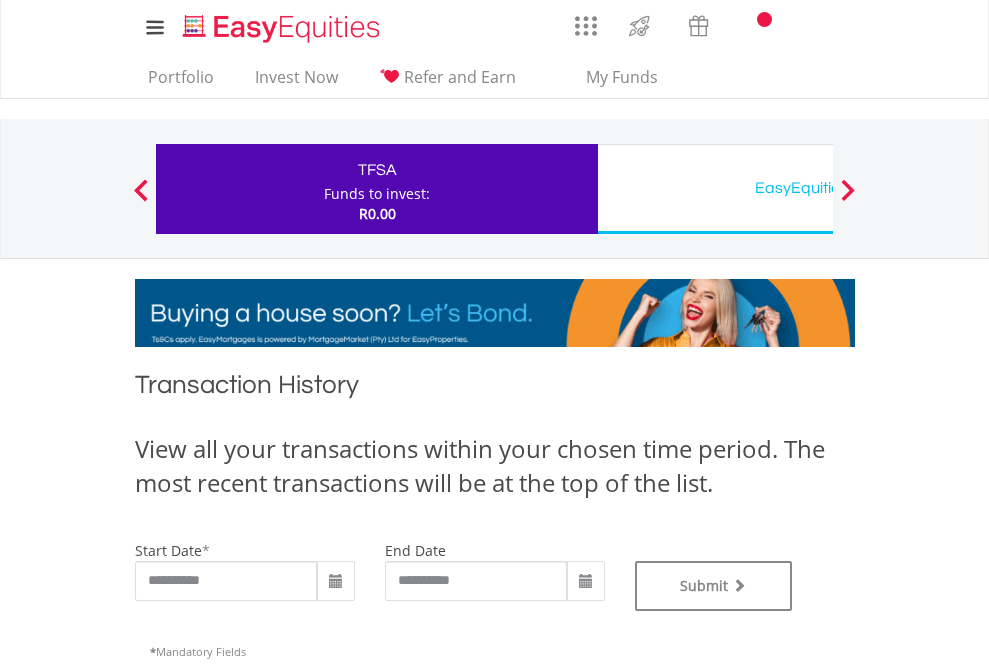 scroll, scrollTop: 811, scrollLeft: 0, axis: vertical 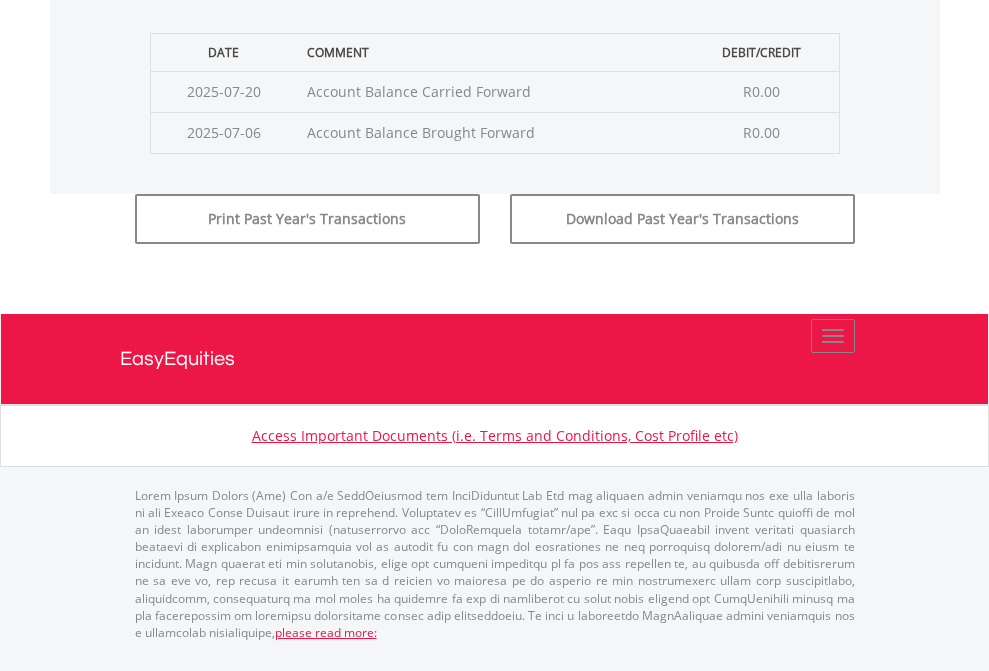 click on "Submit" at bounding box center (714, -183) 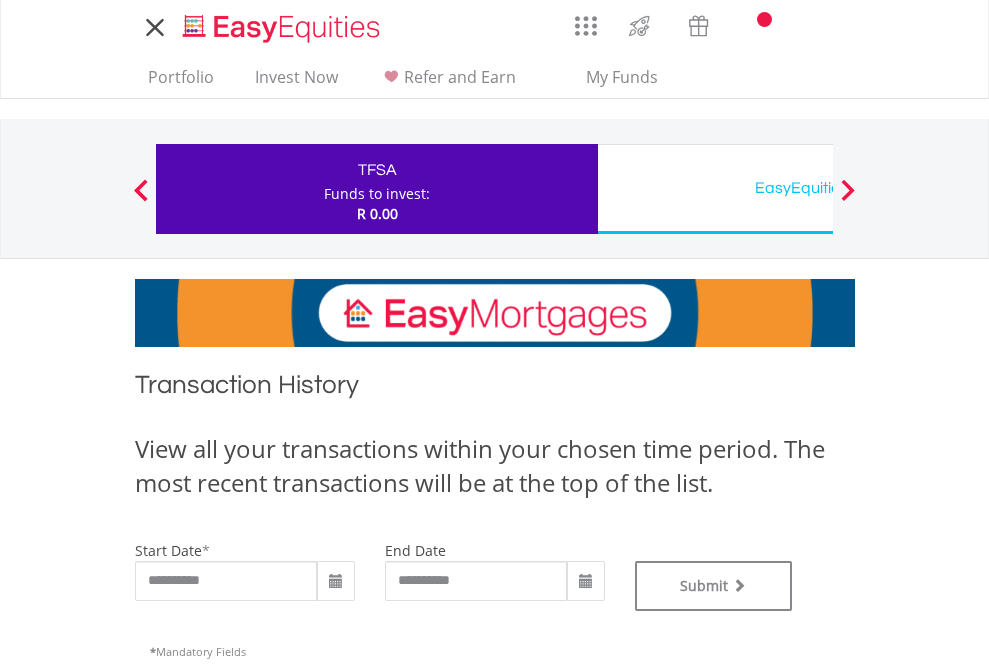 scroll, scrollTop: 0, scrollLeft: 0, axis: both 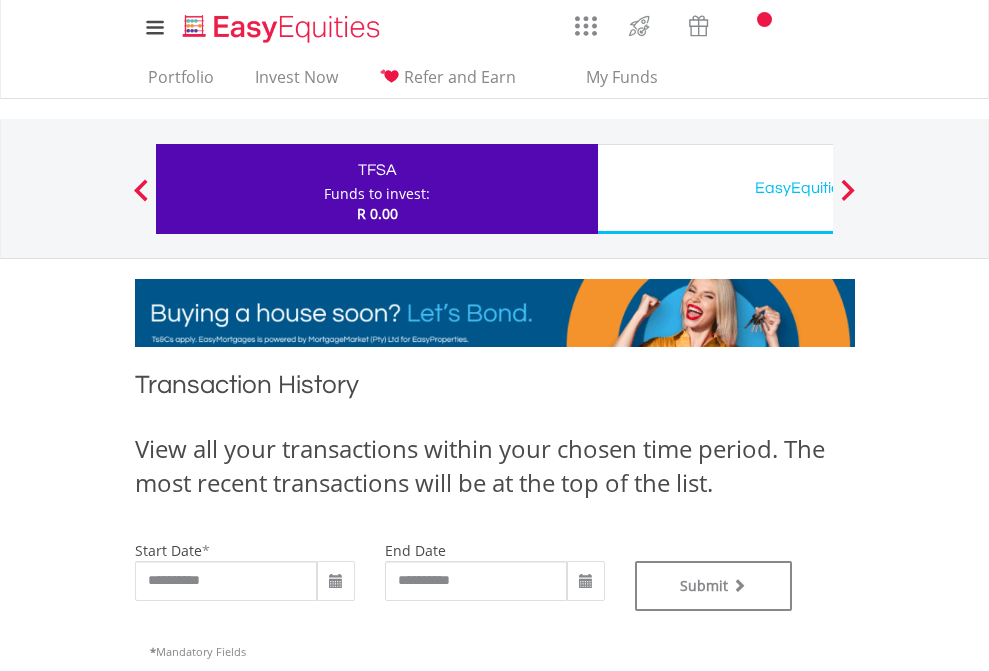click on "EasyEquities USD" at bounding box center [818, 188] 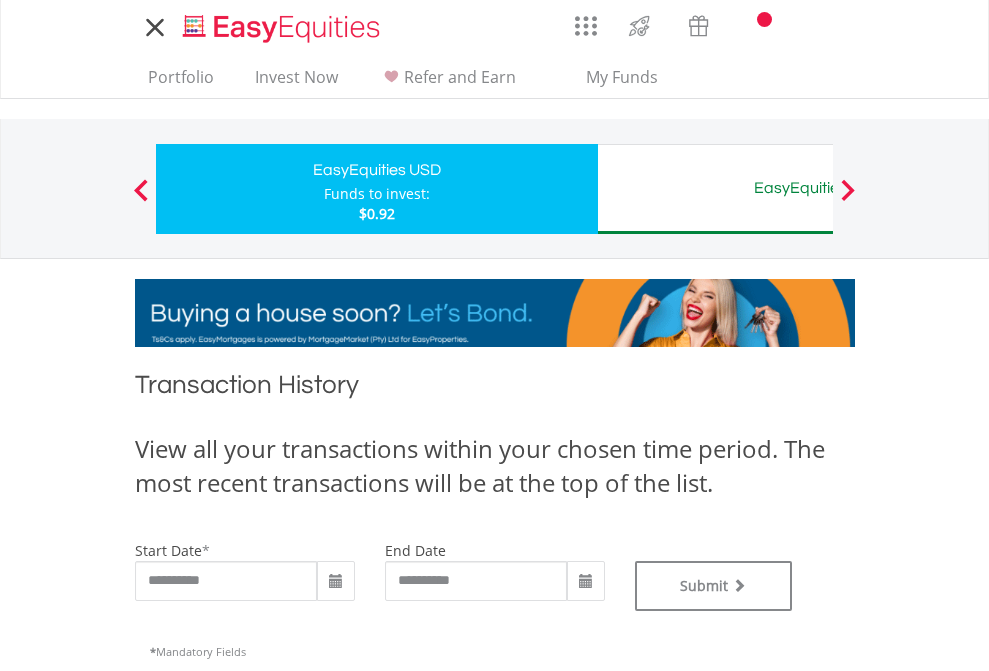scroll, scrollTop: 0, scrollLeft: 0, axis: both 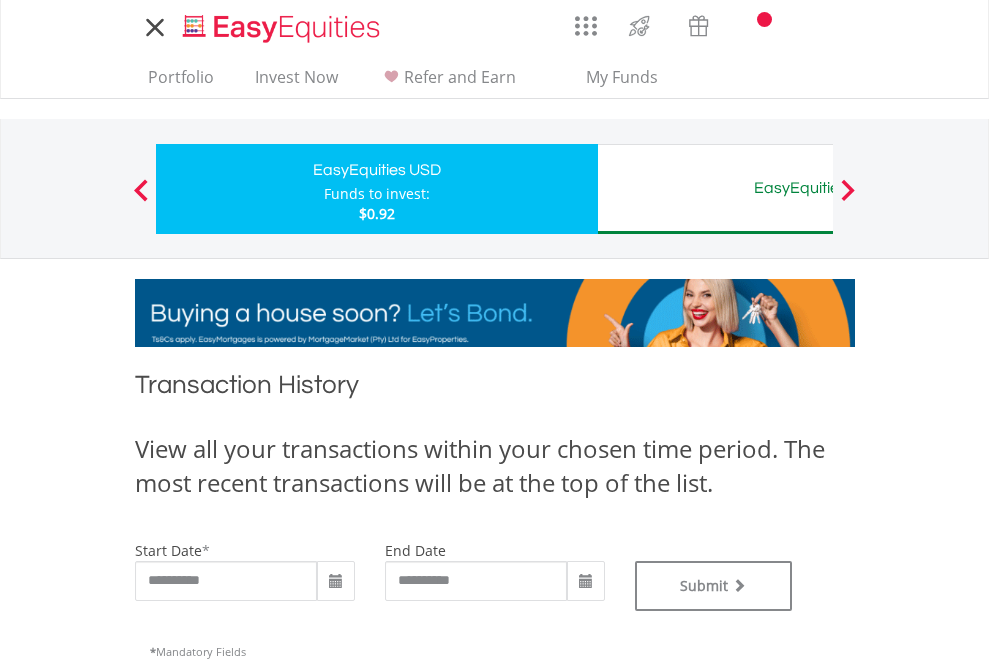 type on "**********" 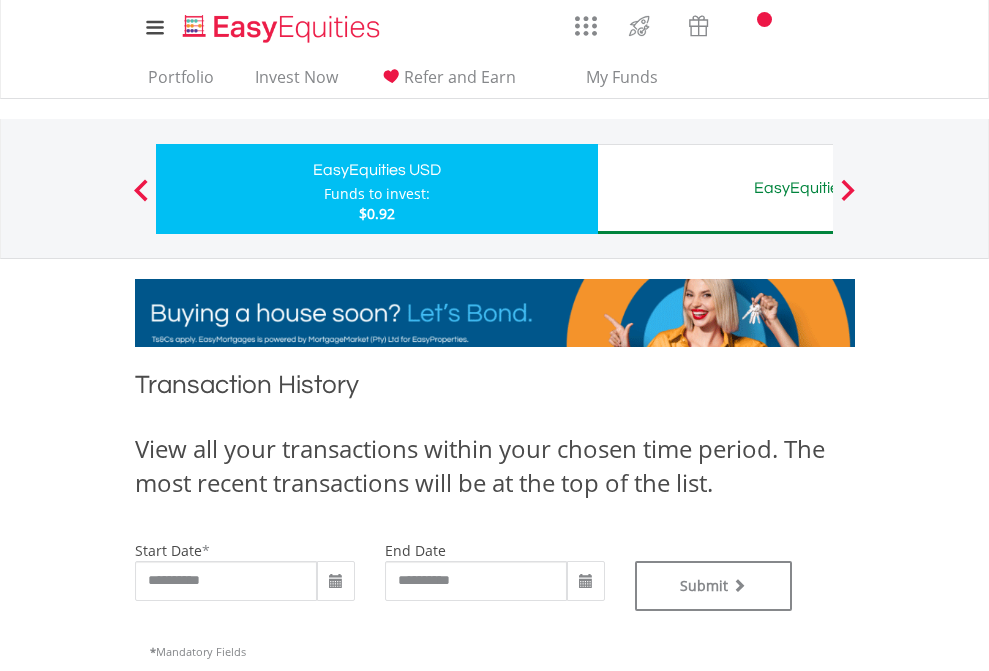 type on "**********" 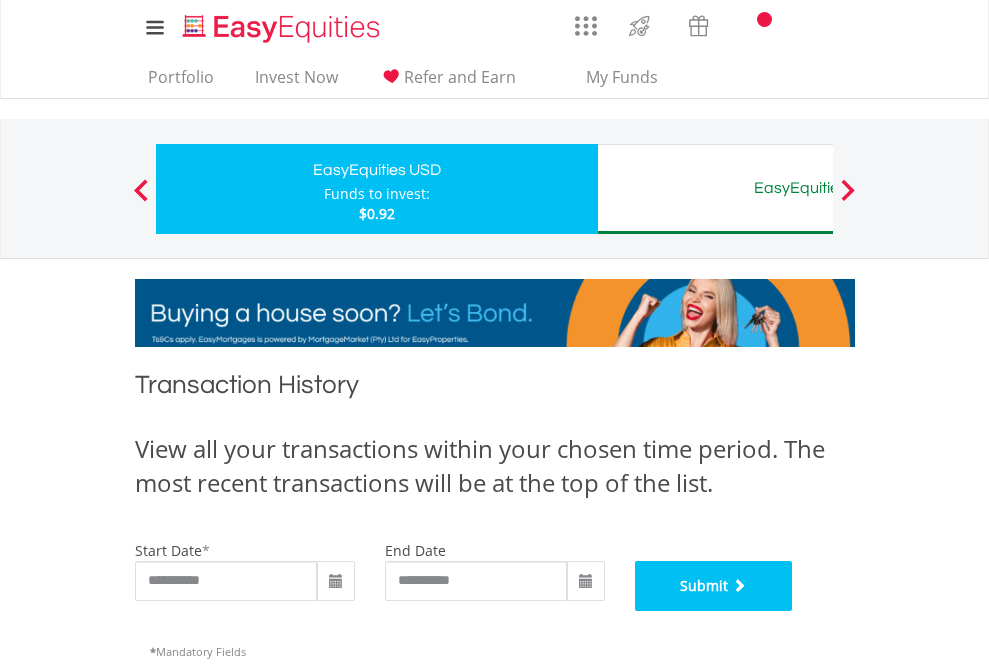 click on "Submit" at bounding box center (714, 586) 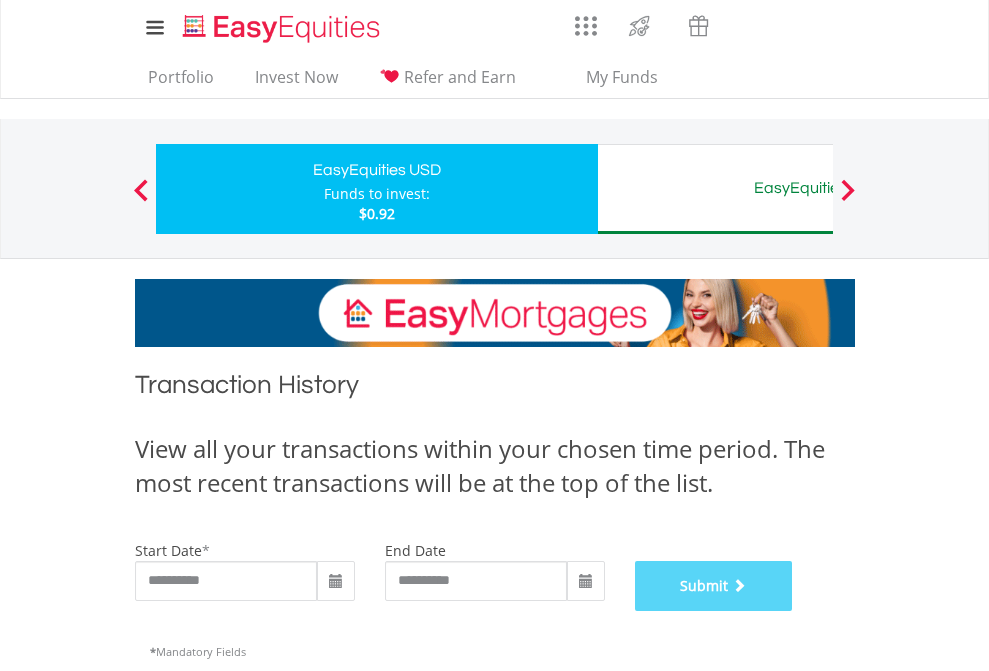 scroll, scrollTop: 811, scrollLeft: 0, axis: vertical 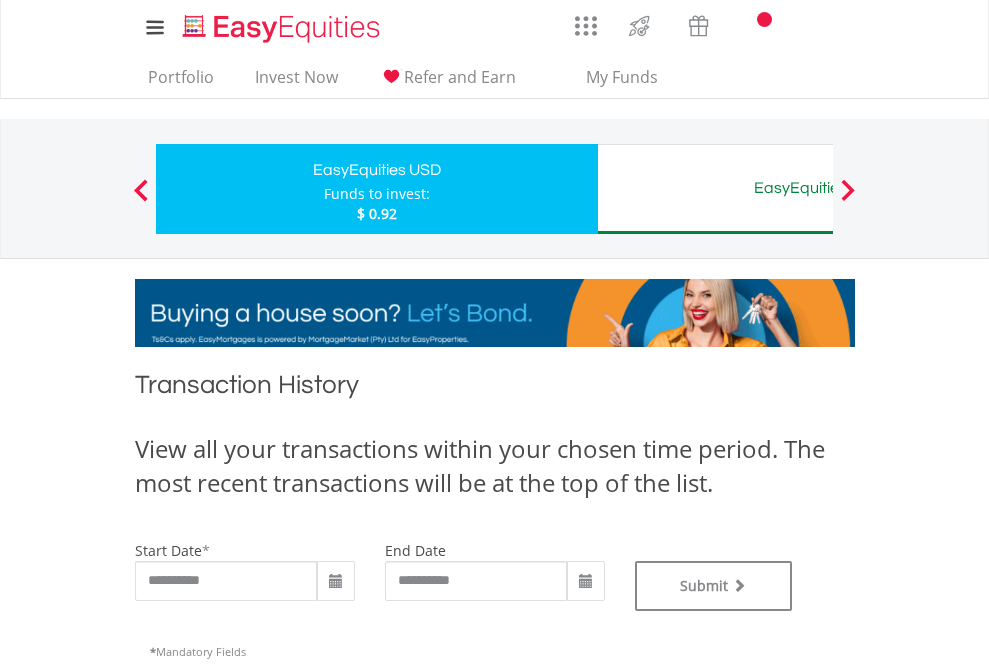click on "EasyEquities AUD" at bounding box center [818, 188] 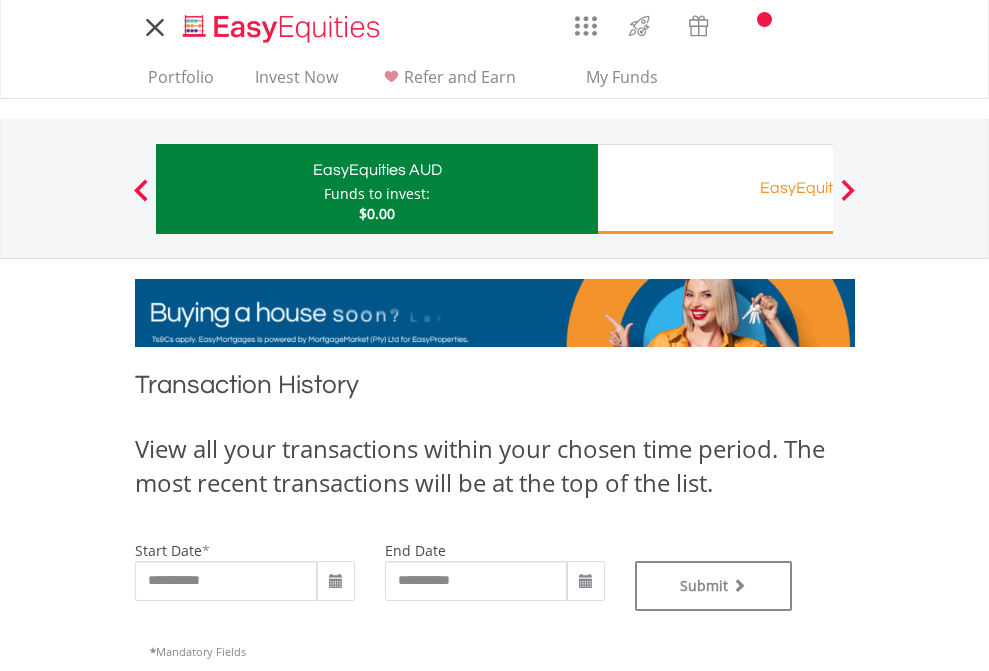 scroll, scrollTop: 0, scrollLeft: 0, axis: both 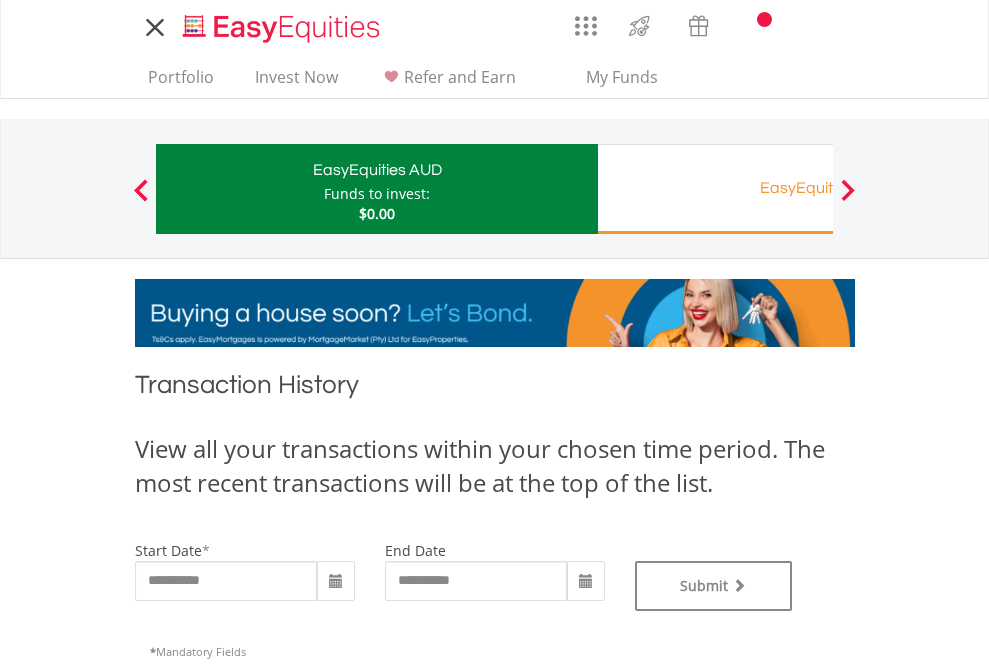 type on "**********" 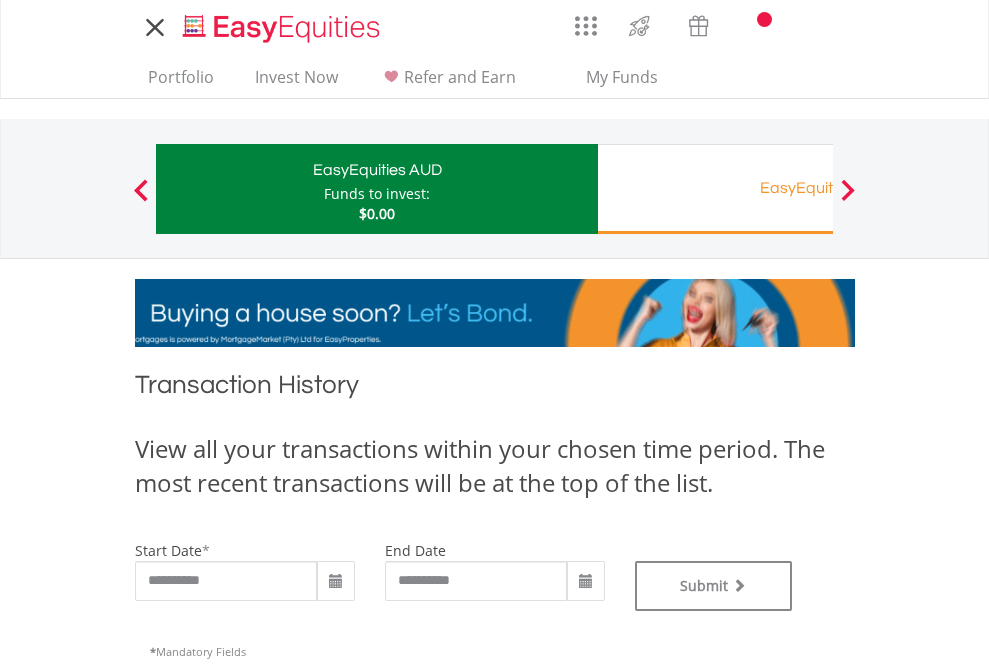 type on "**********" 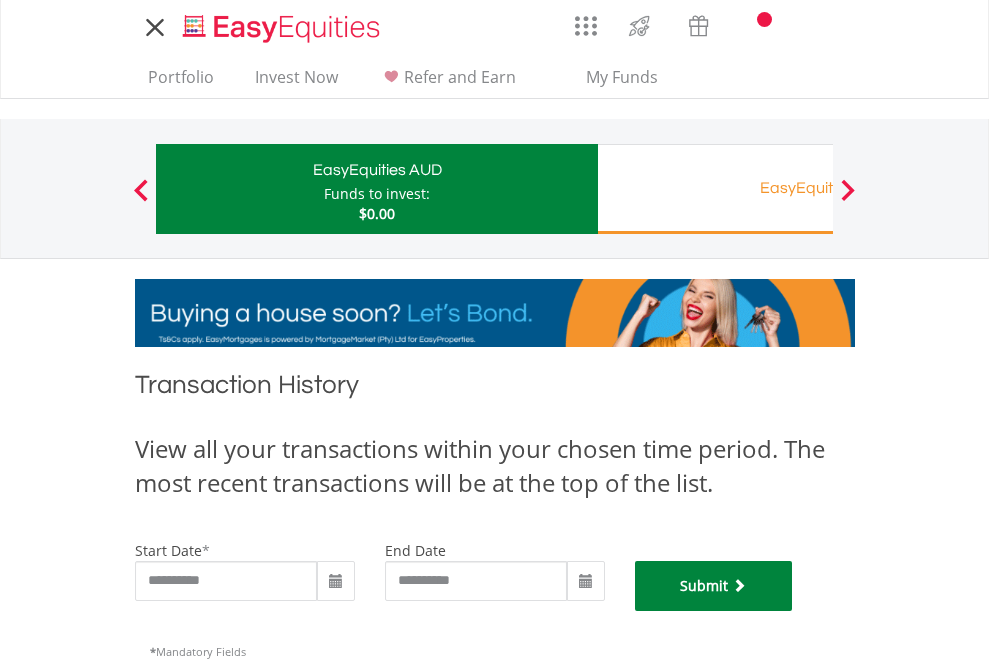 click on "Submit" at bounding box center (714, 586) 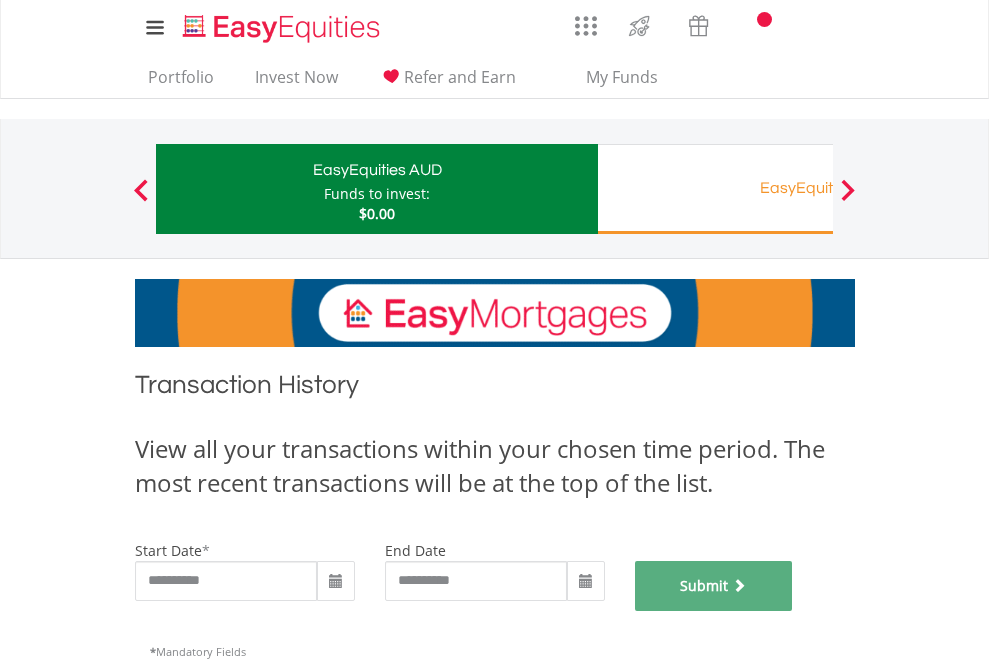 scroll, scrollTop: 811, scrollLeft: 0, axis: vertical 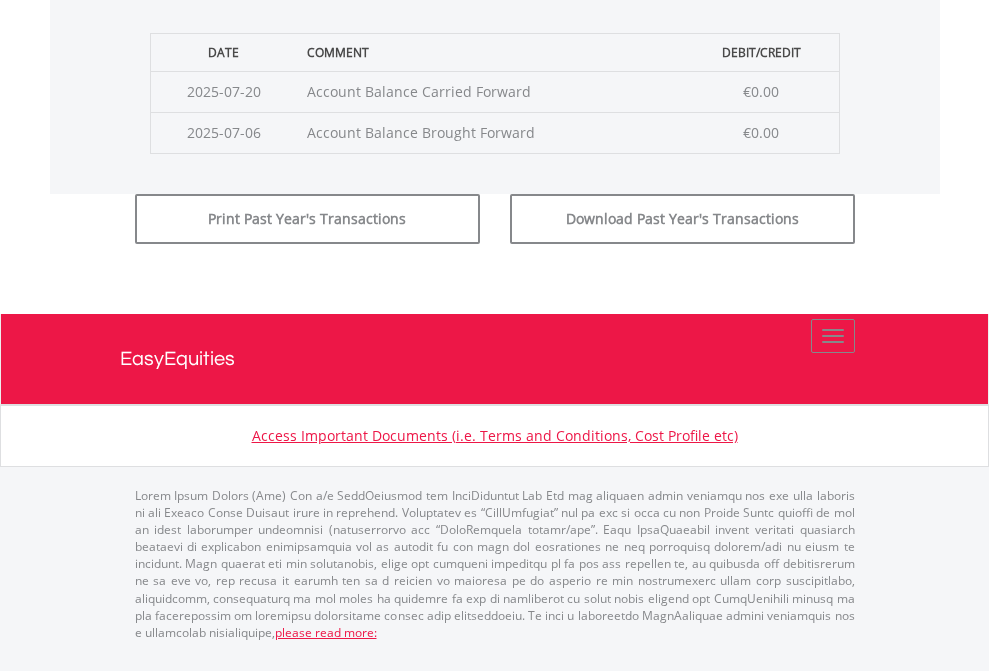 click on "Submit" at bounding box center [714, -183] 